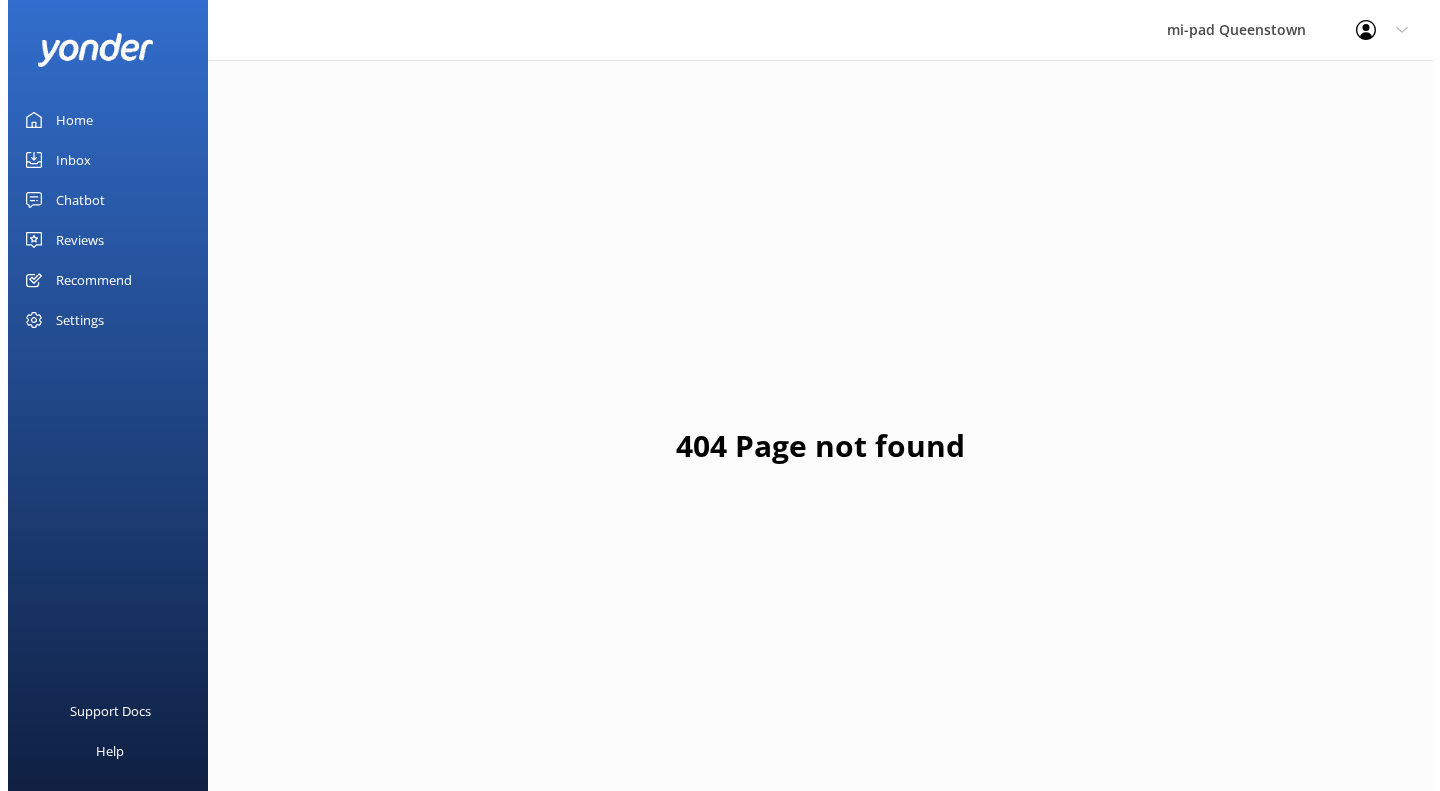 scroll, scrollTop: 0, scrollLeft: 0, axis: both 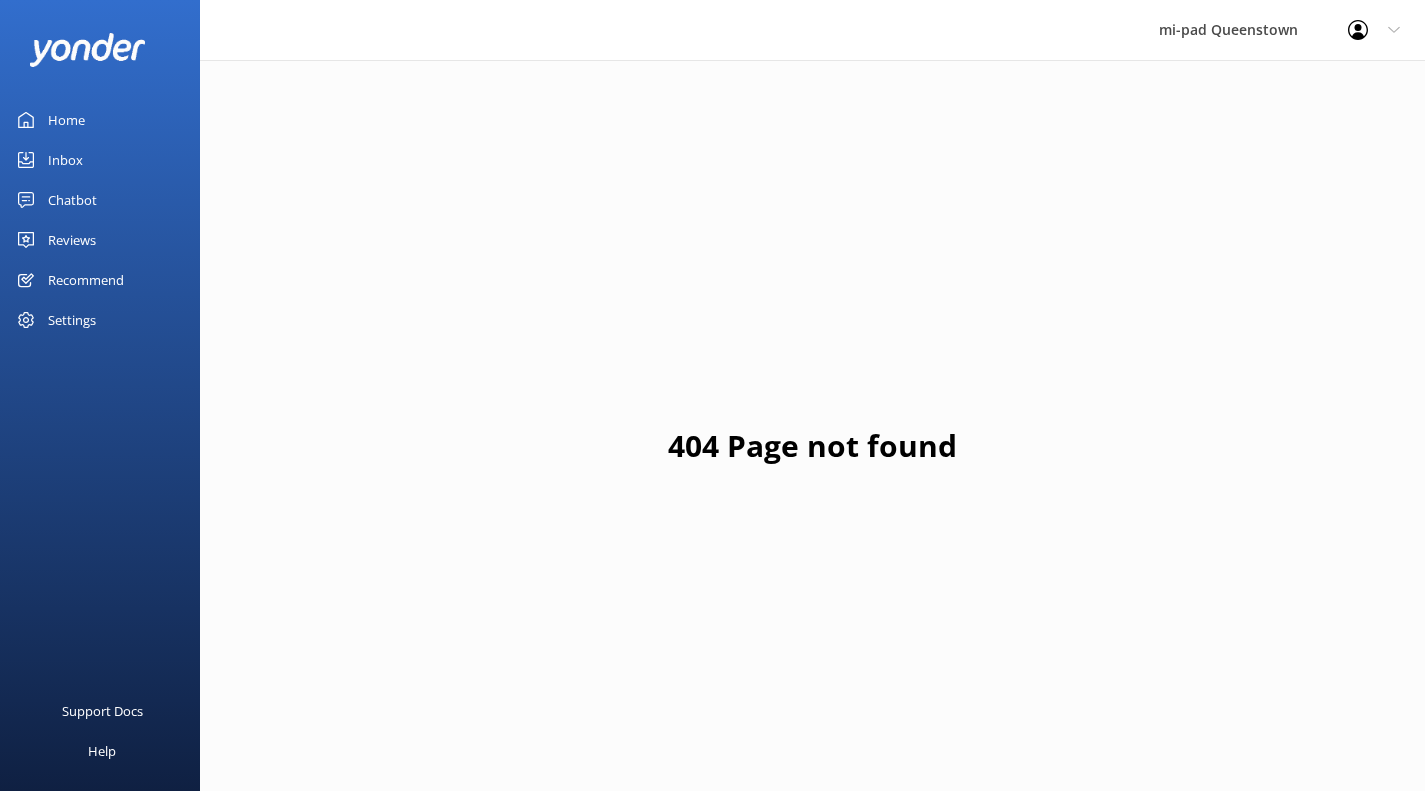 click on "Reviews" at bounding box center (72, 240) 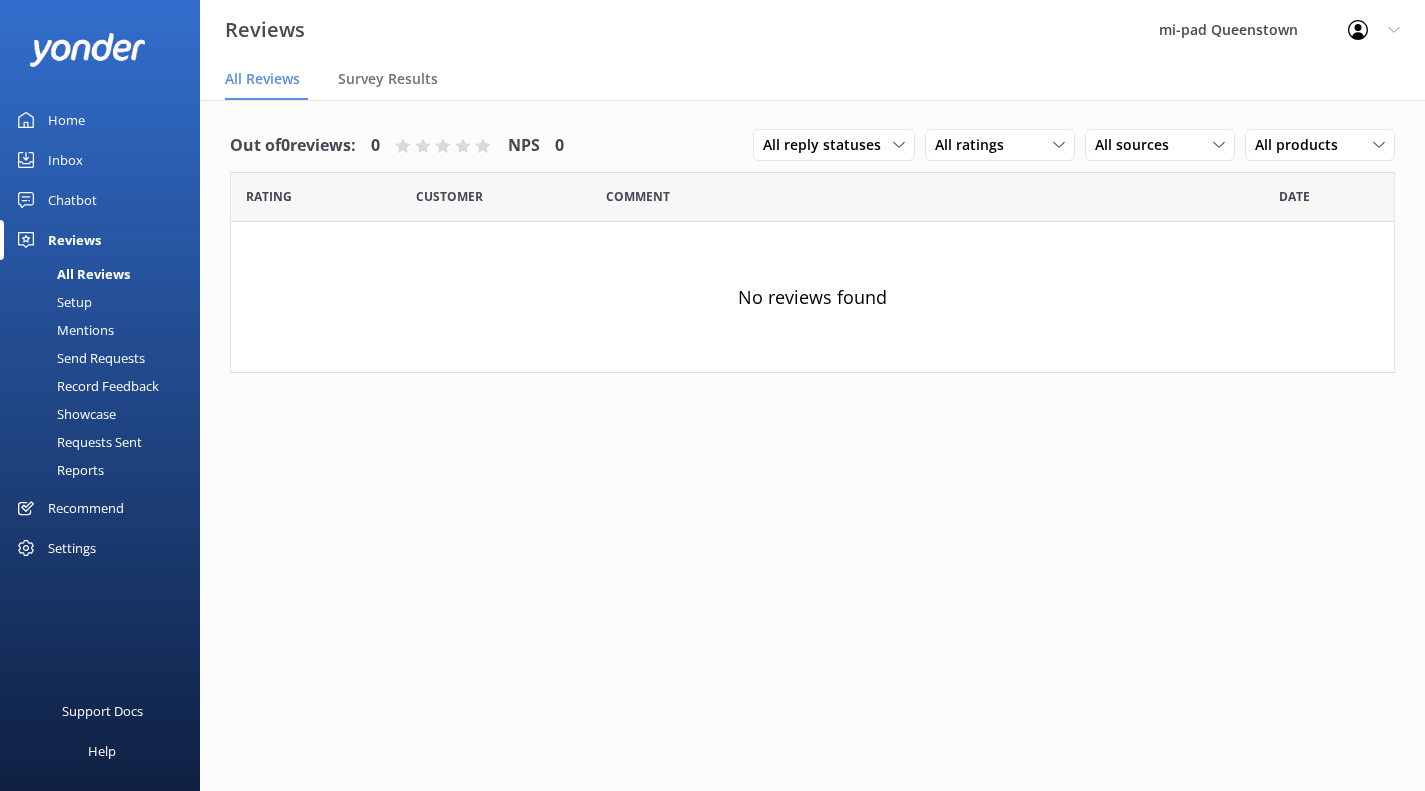 click on "Reviews" at bounding box center [74, 240] 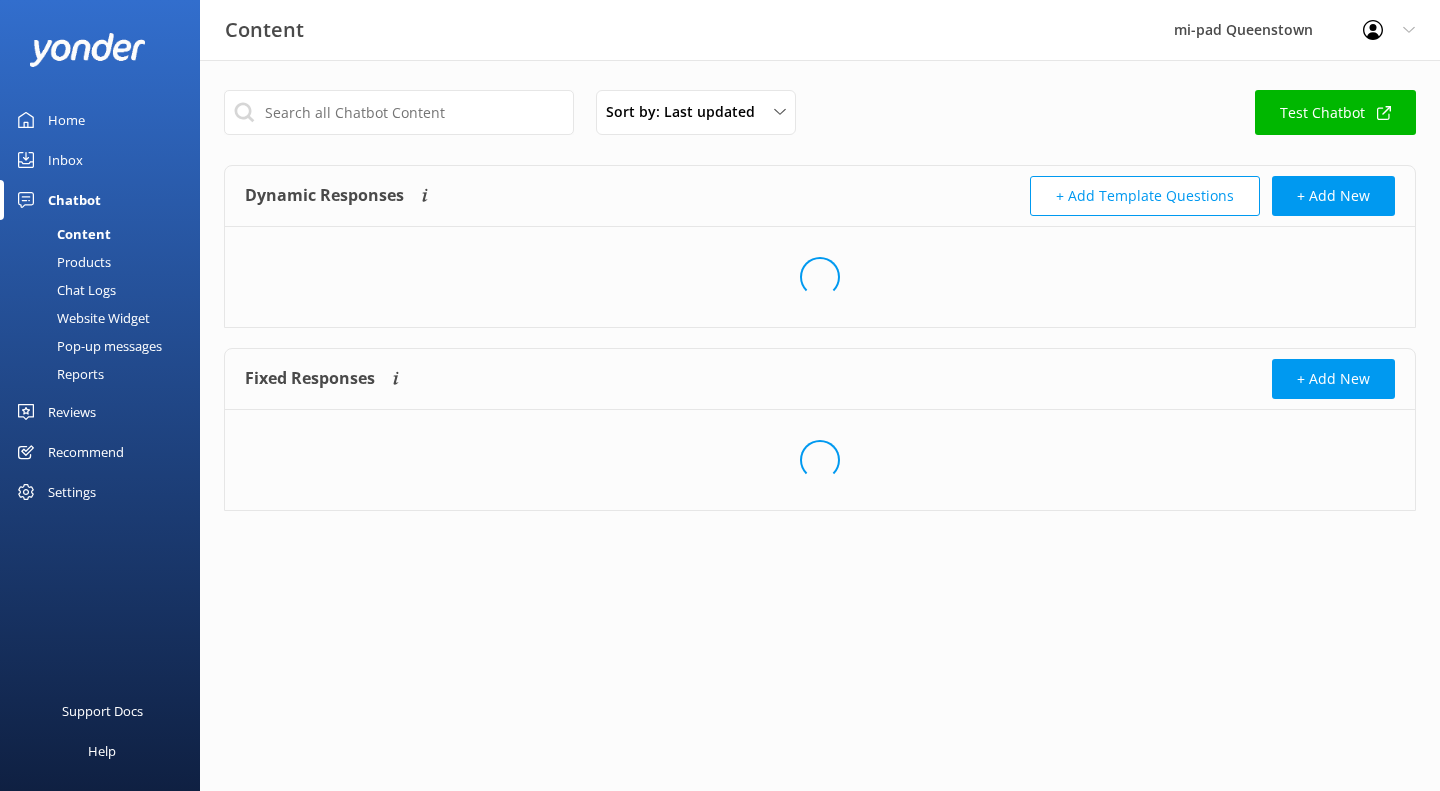 click on "Inbox" at bounding box center [65, 160] 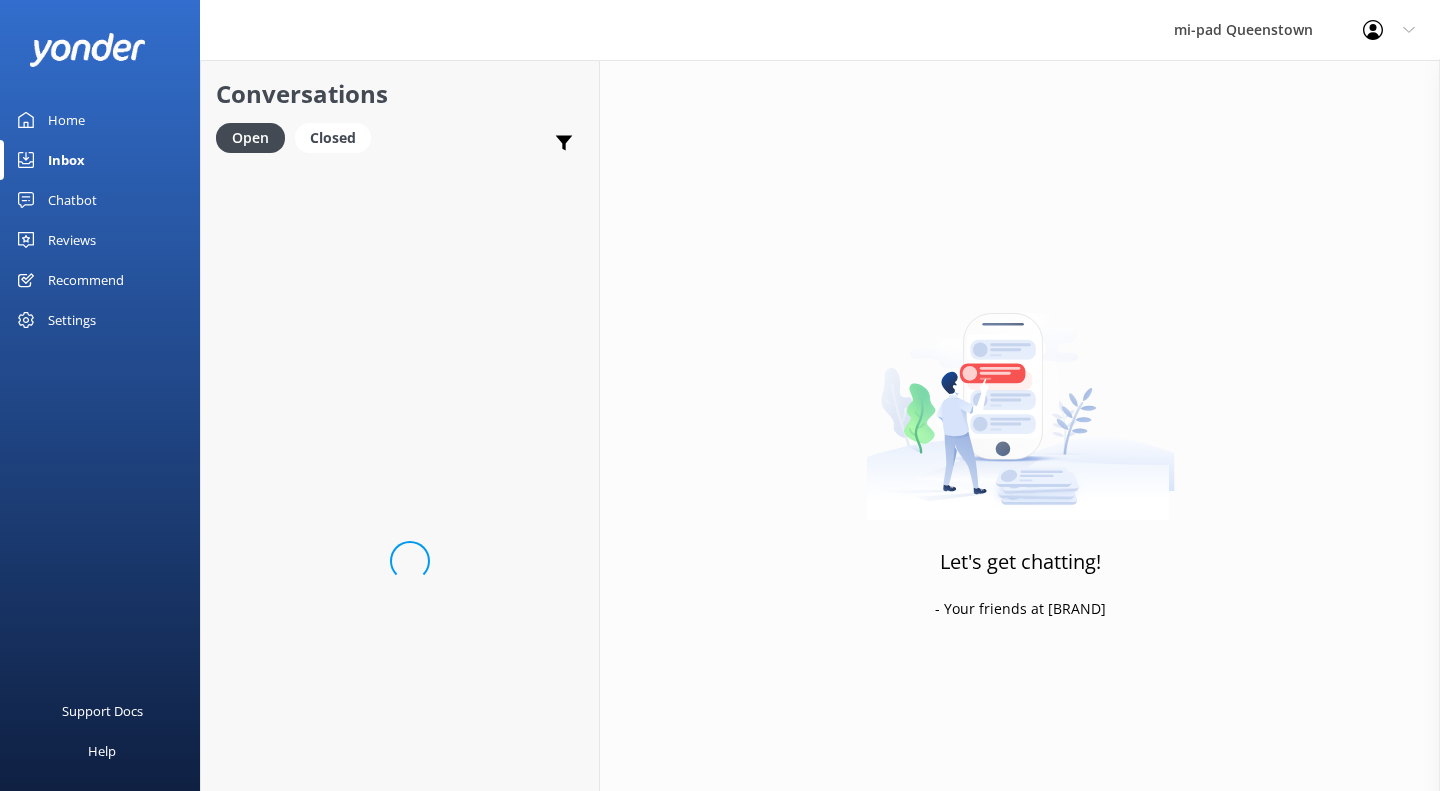 click on "Home" at bounding box center (66, 120) 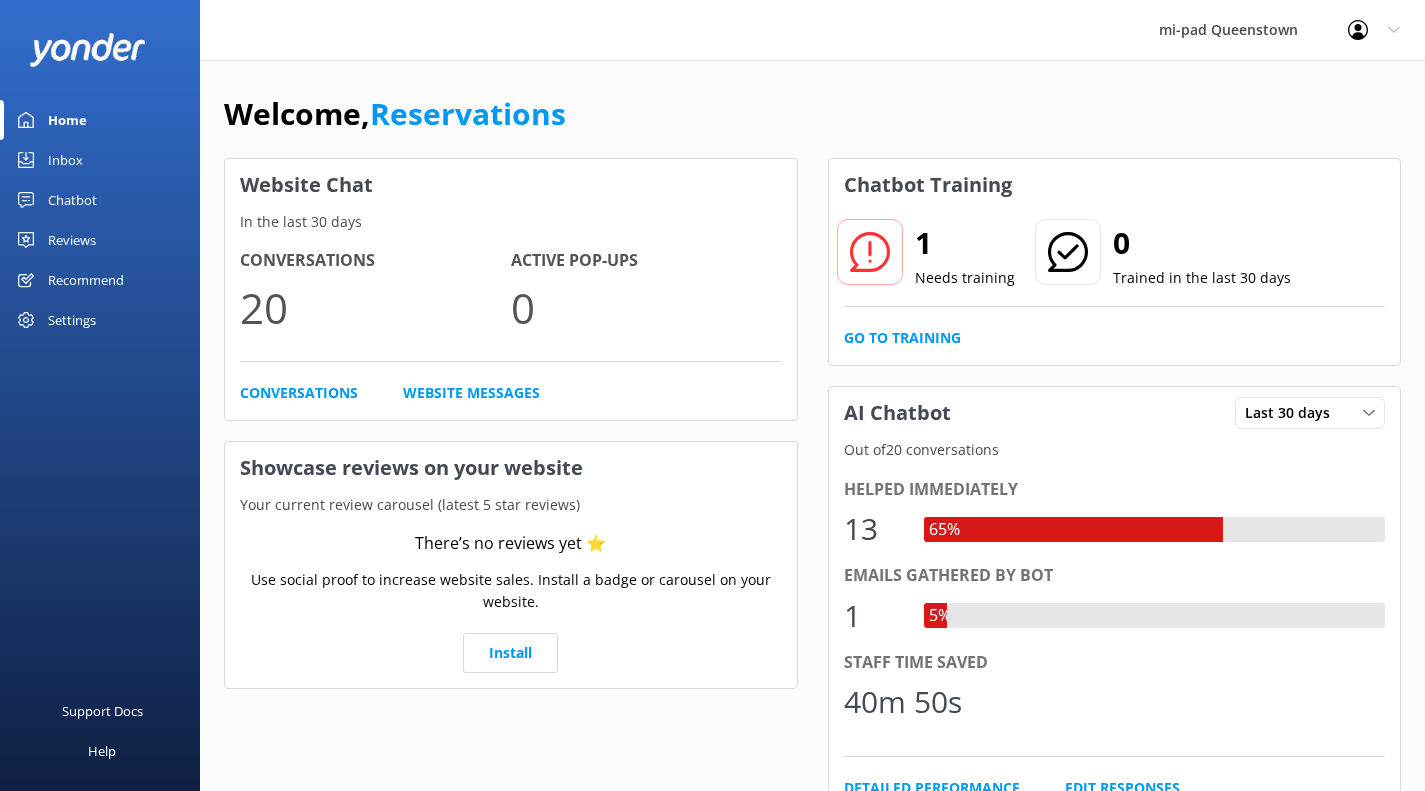 click on "Reviews" at bounding box center [72, 240] 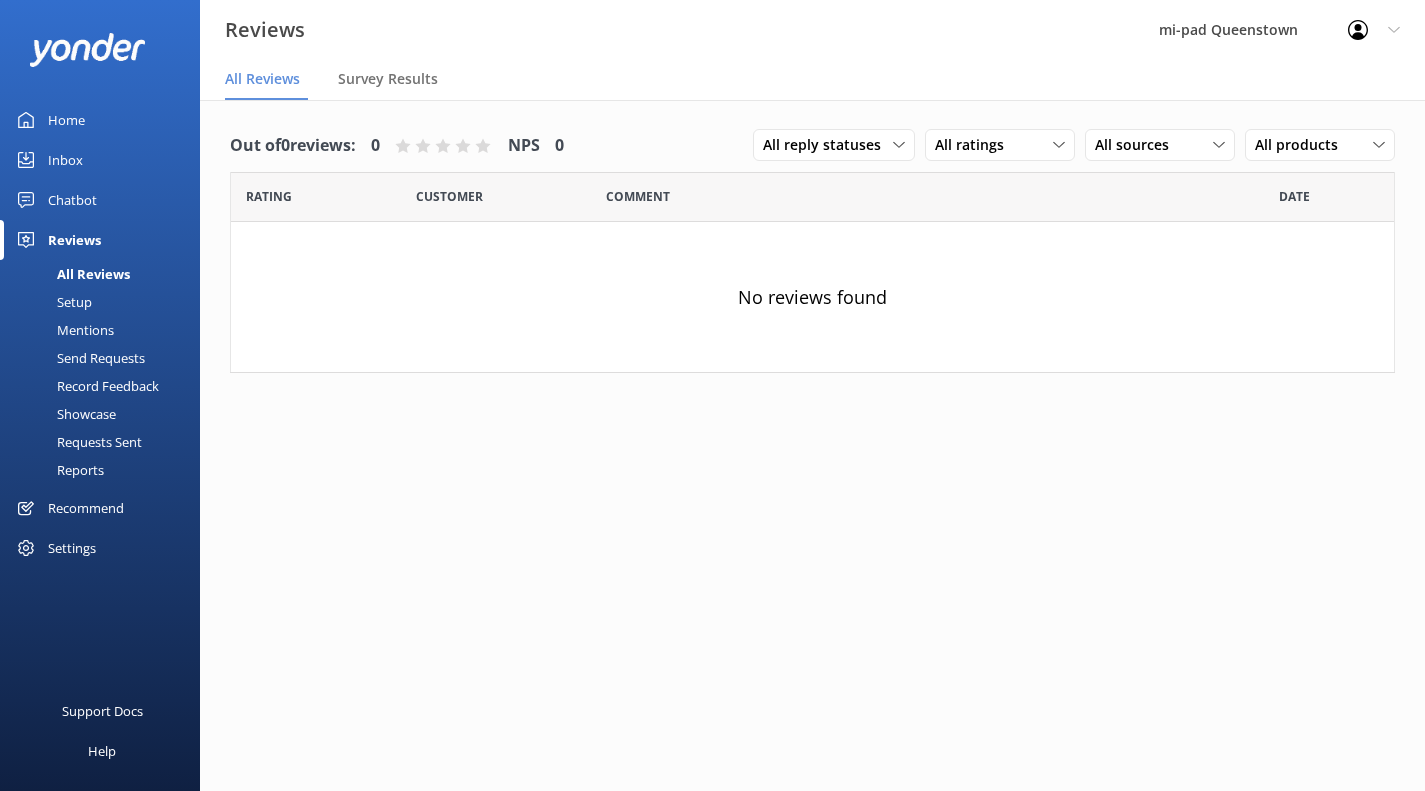 click on "Chatbot" at bounding box center (72, 200) 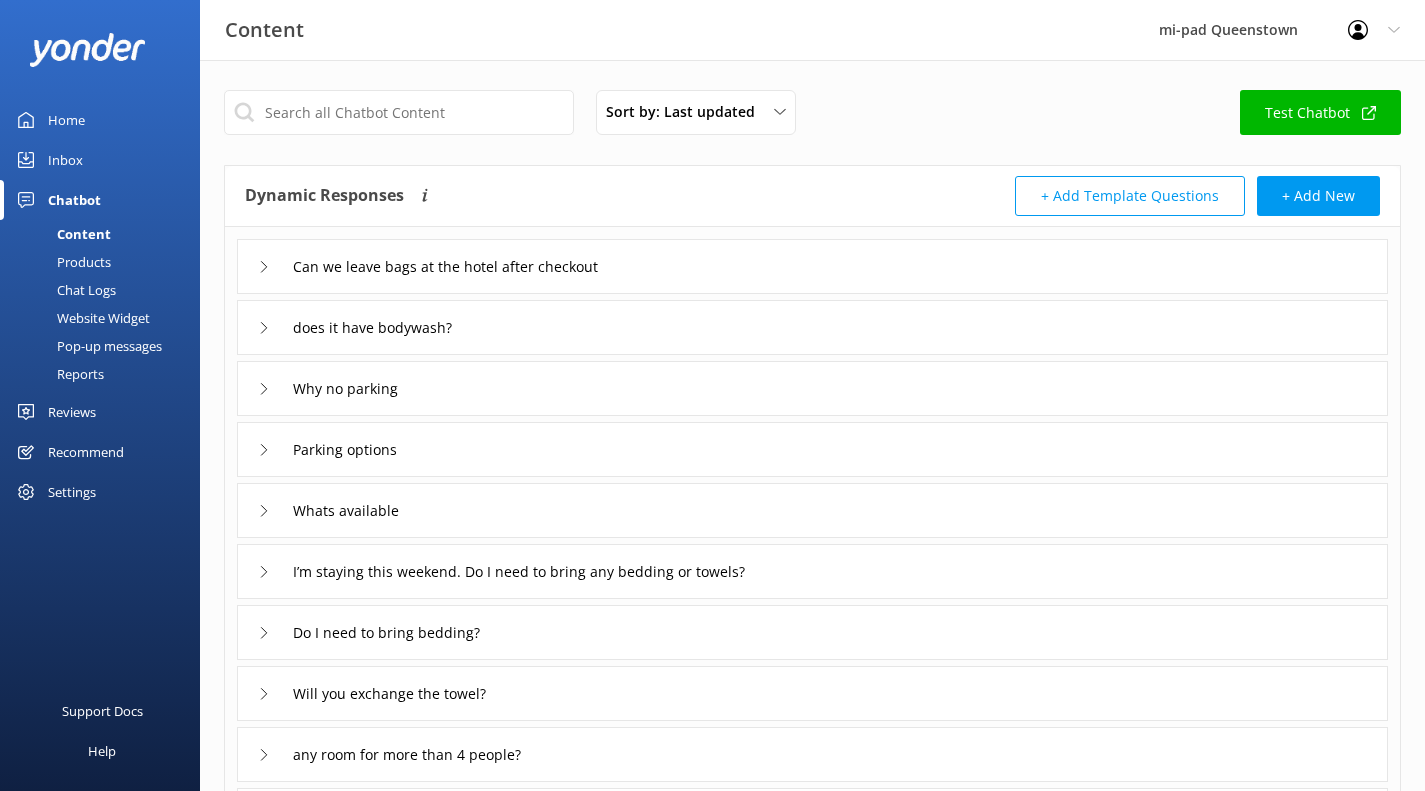 click on "Products" at bounding box center (61, 262) 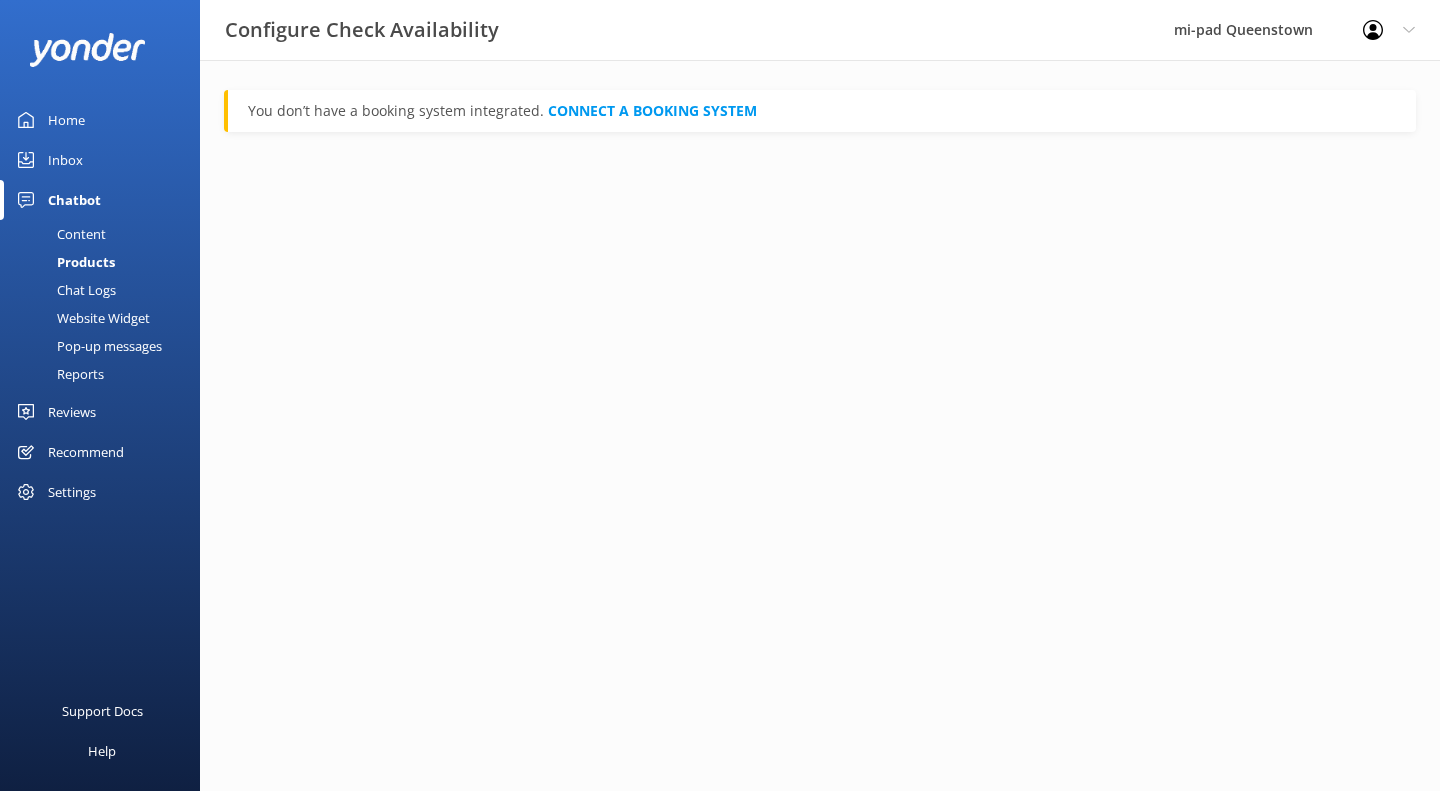 click on "Chat Logs" at bounding box center [64, 290] 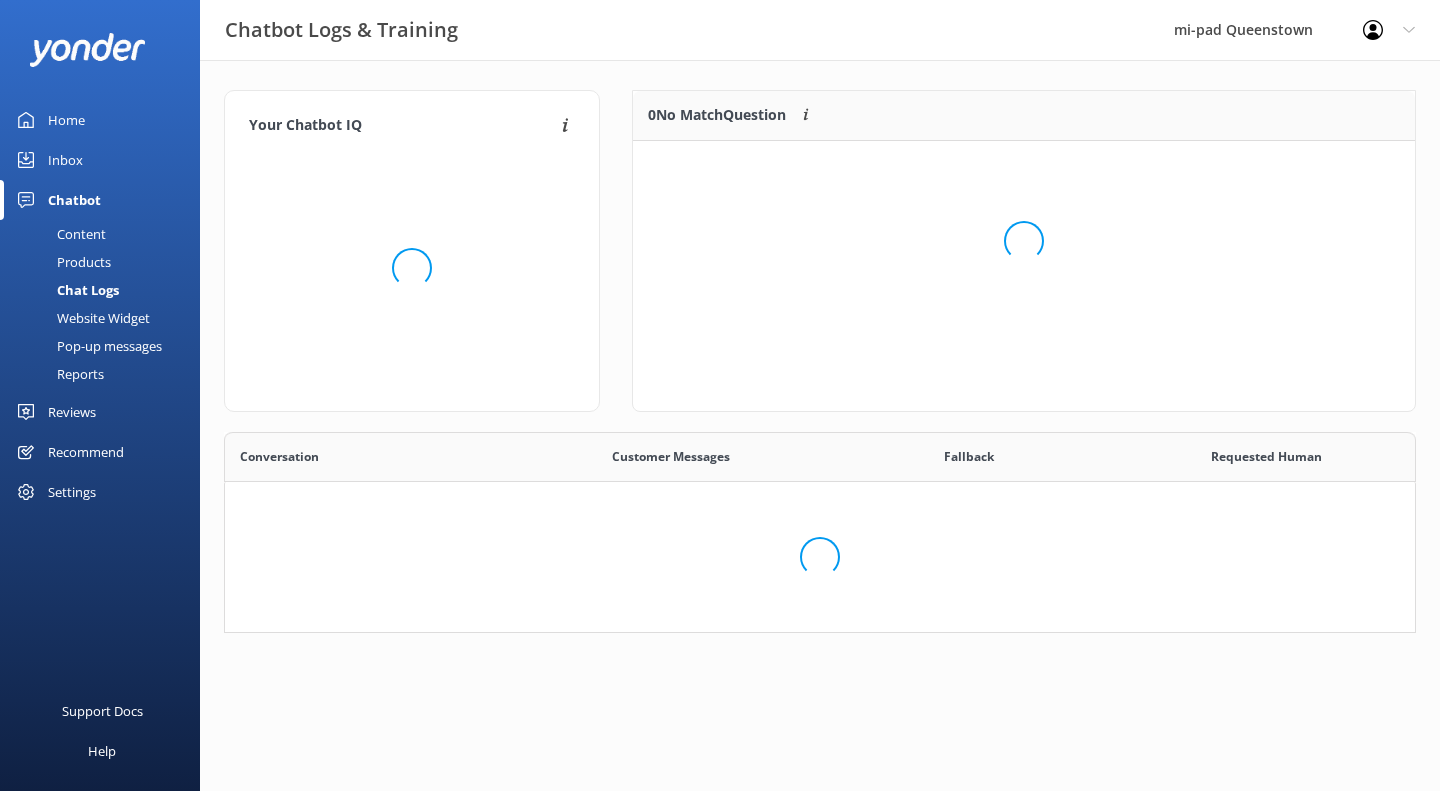 scroll, scrollTop: 16, scrollLeft: 16, axis: both 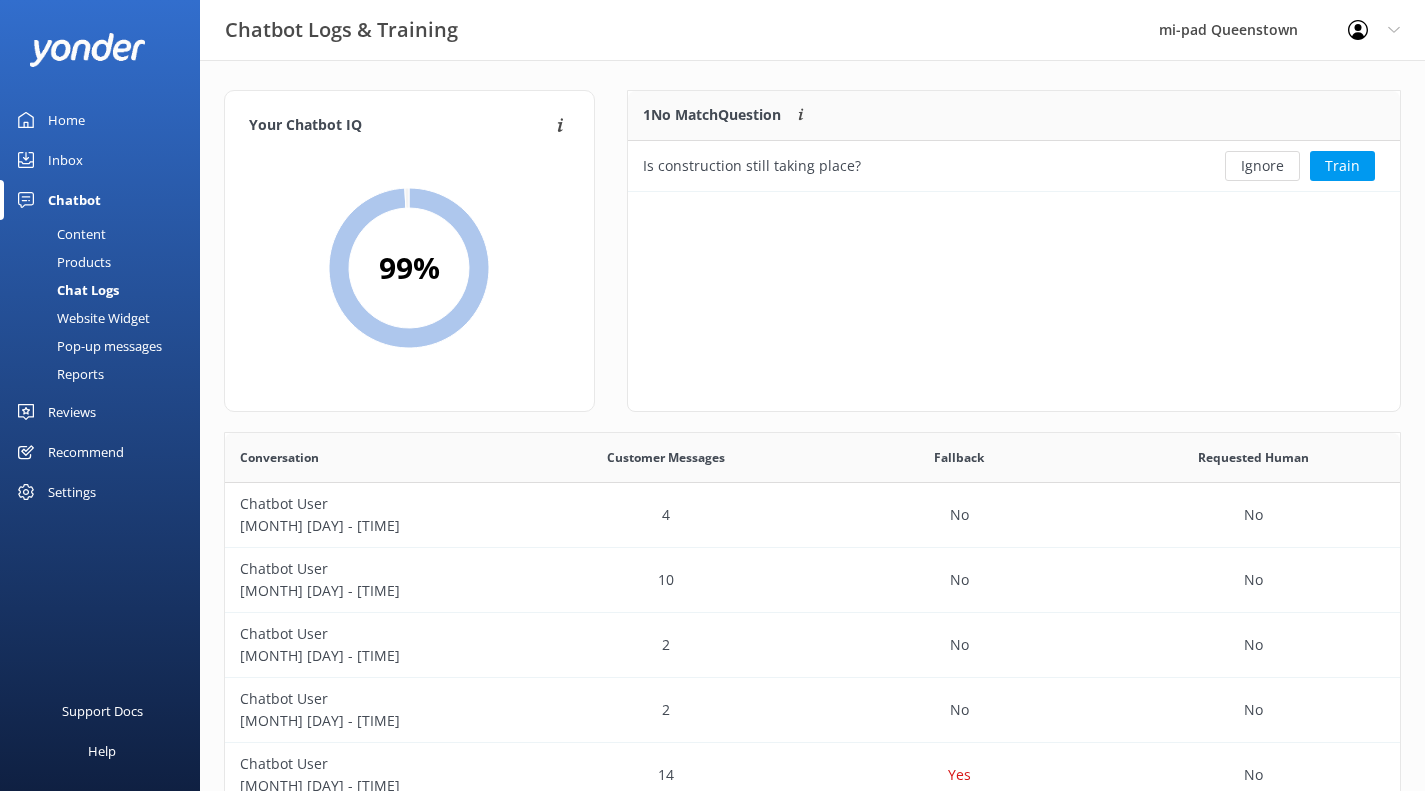 click on "Ignore" at bounding box center [1262, 166] 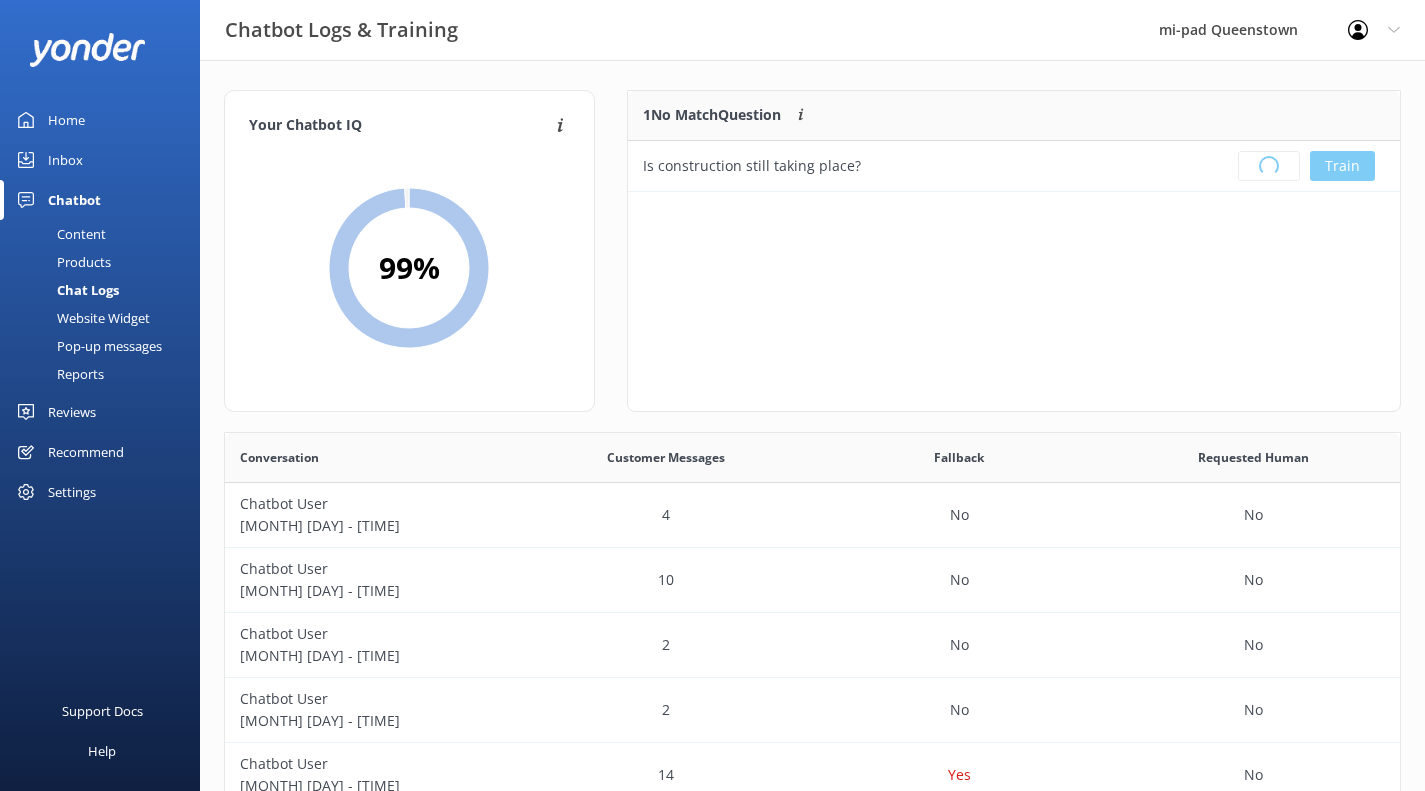 scroll, scrollTop: 16, scrollLeft: 16, axis: both 